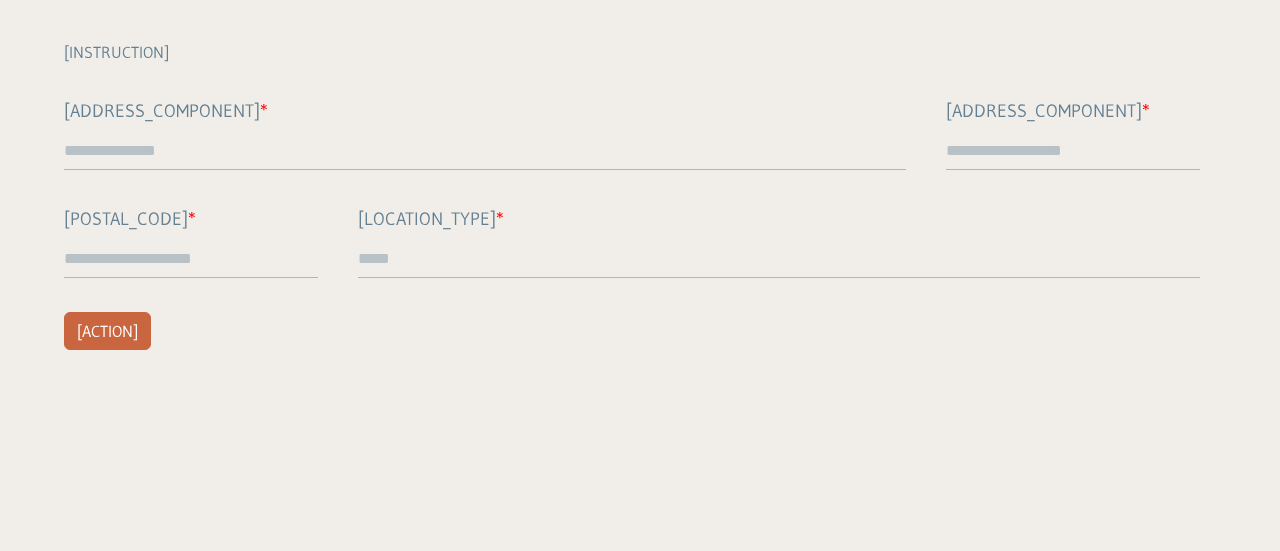 scroll, scrollTop: 0, scrollLeft: 0, axis: both 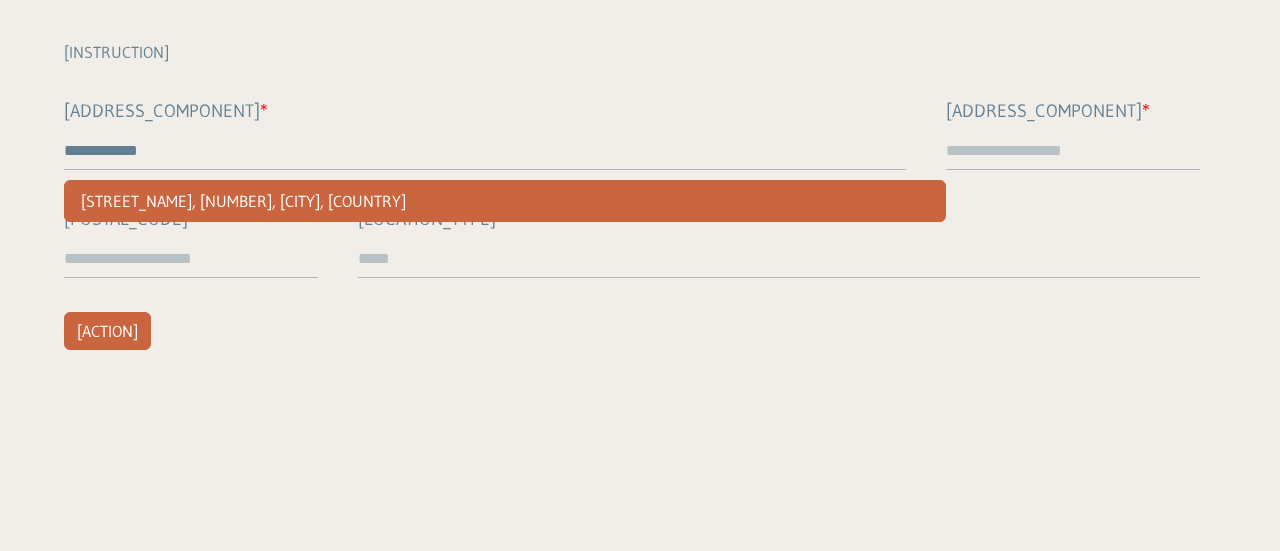 type on "[REDACTED]" 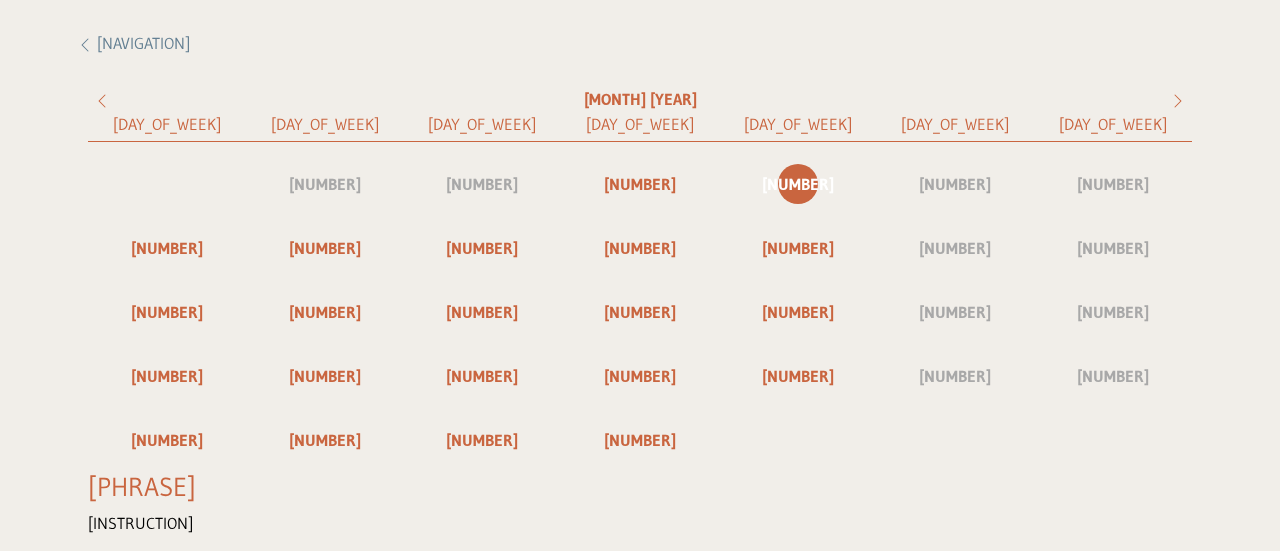 click on "[NUMBER]" at bounding box center (798, 184) 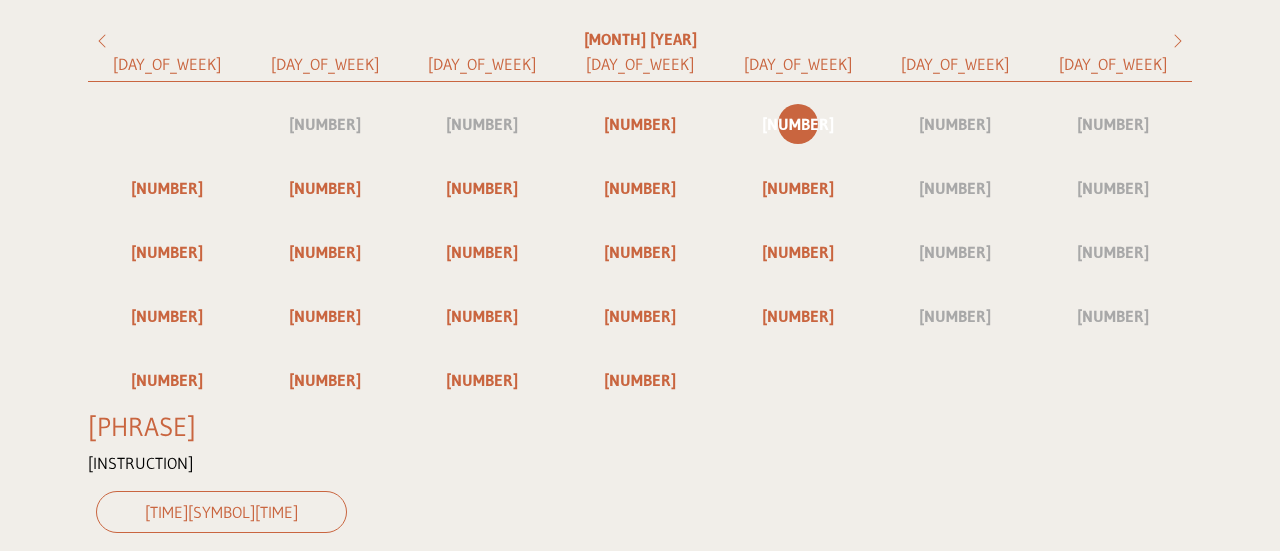 scroll, scrollTop: 88, scrollLeft: 0, axis: vertical 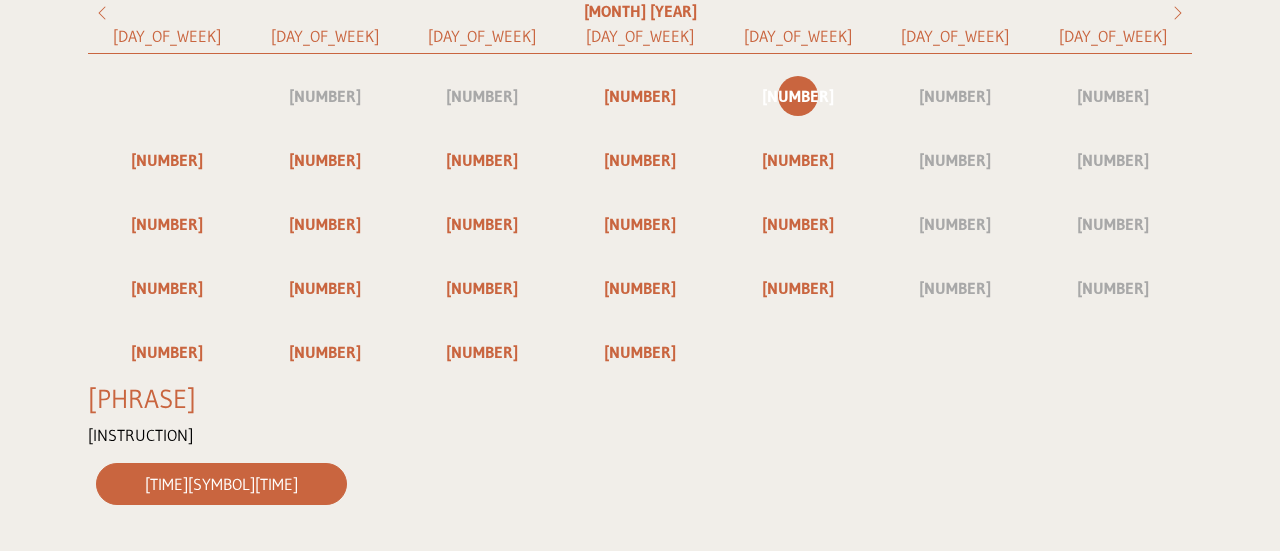 click on "08:00  -  12:00" at bounding box center (221, 484) 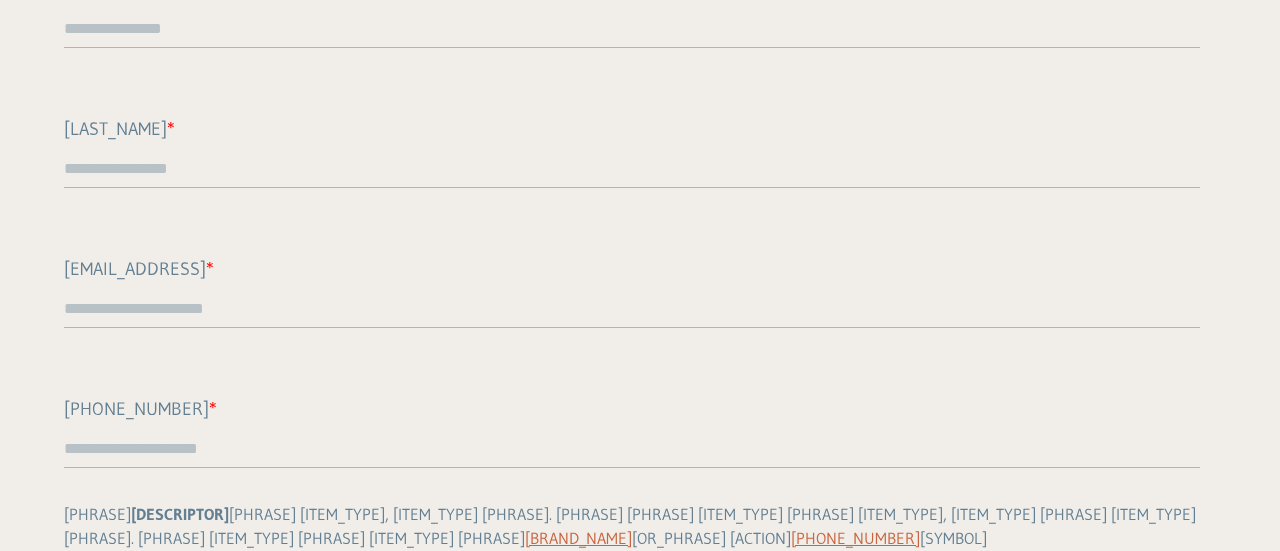 scroll, scrollTop: 0, scrollLeft: 0, axis: both 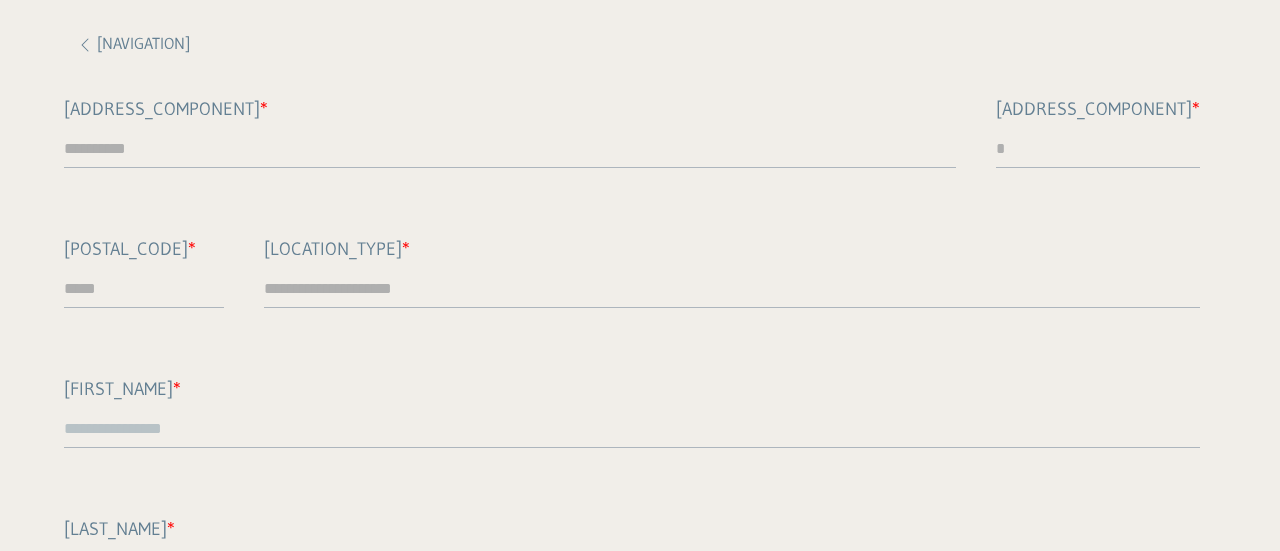 click on "zurück" at bounding box center (141, 43) 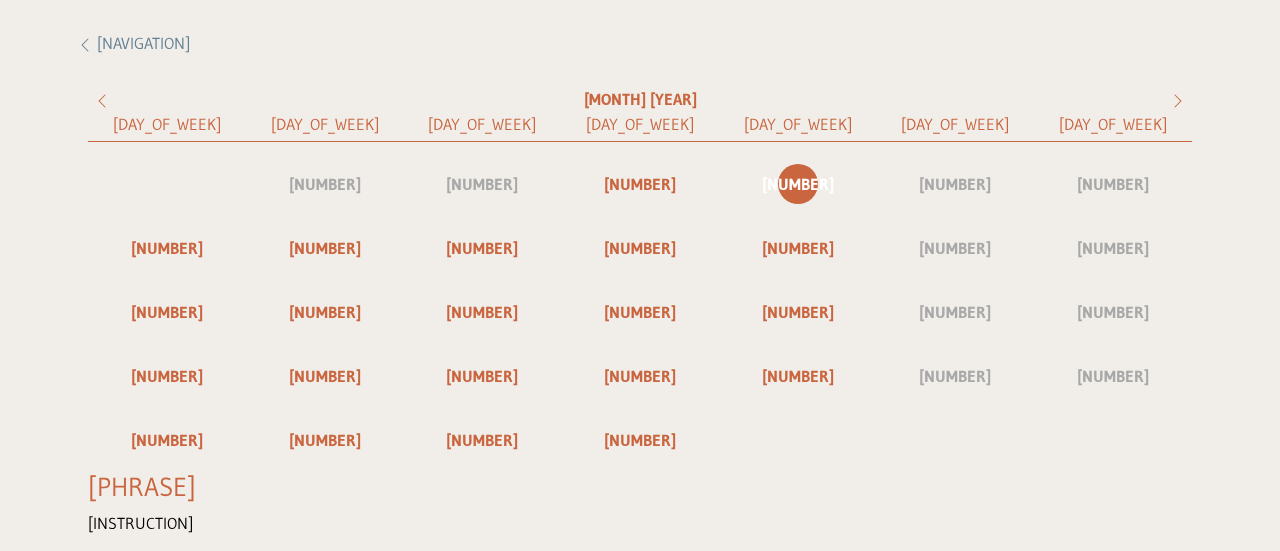 click on "zurück" at bounding box center [141, 43] 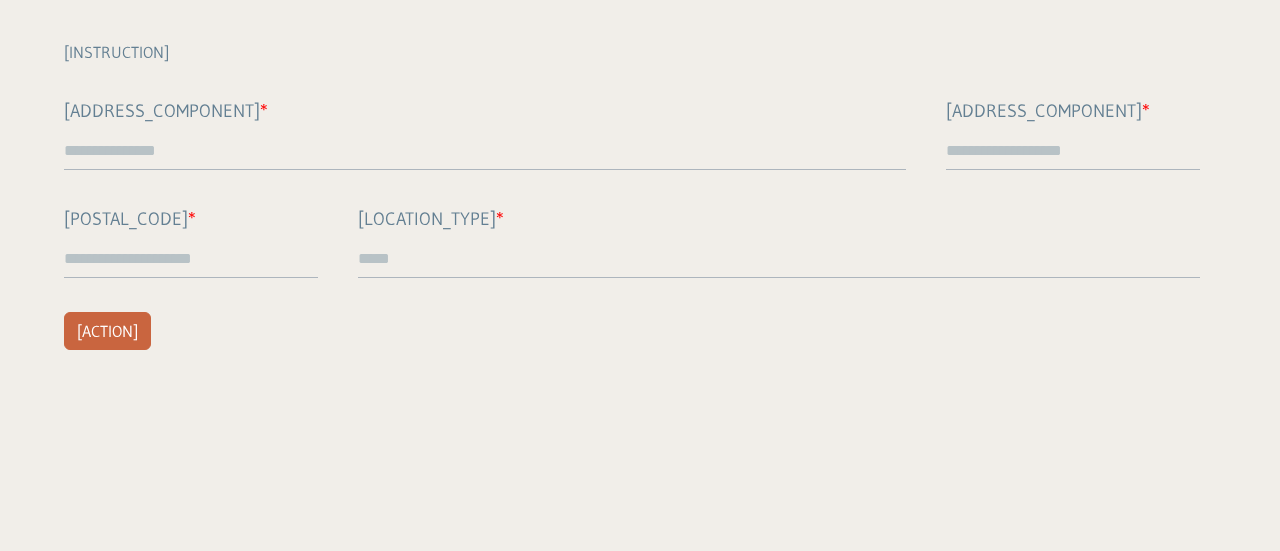 click on "Bitte Abholadresse eingeben." at bounding box center [640, 52] 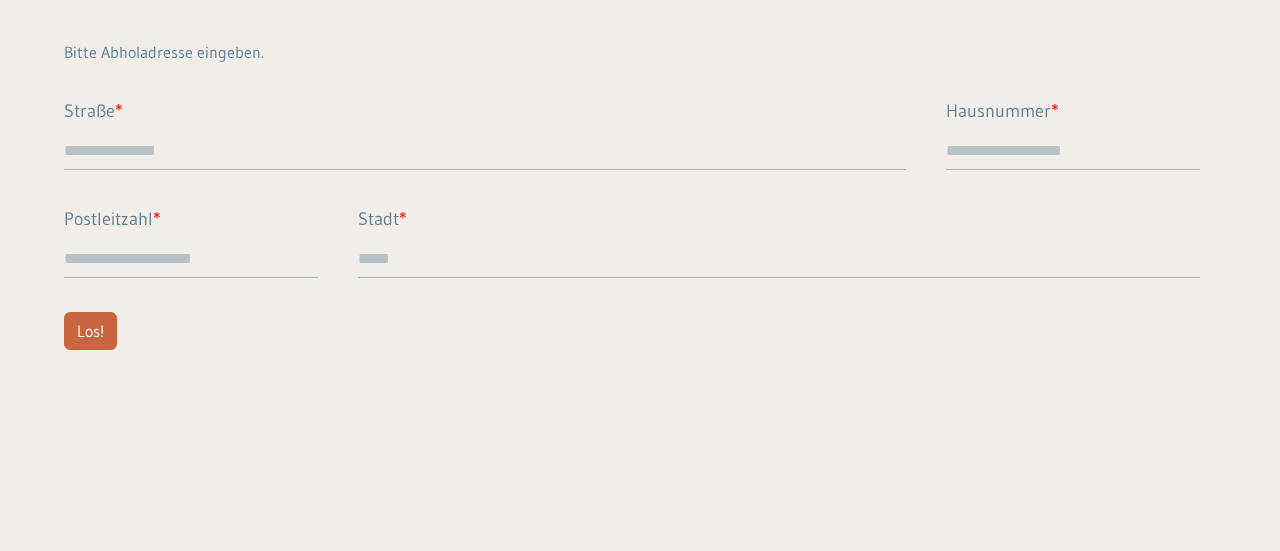 scroll, scrollTop: 0, scrollLeft: 0, axis: both 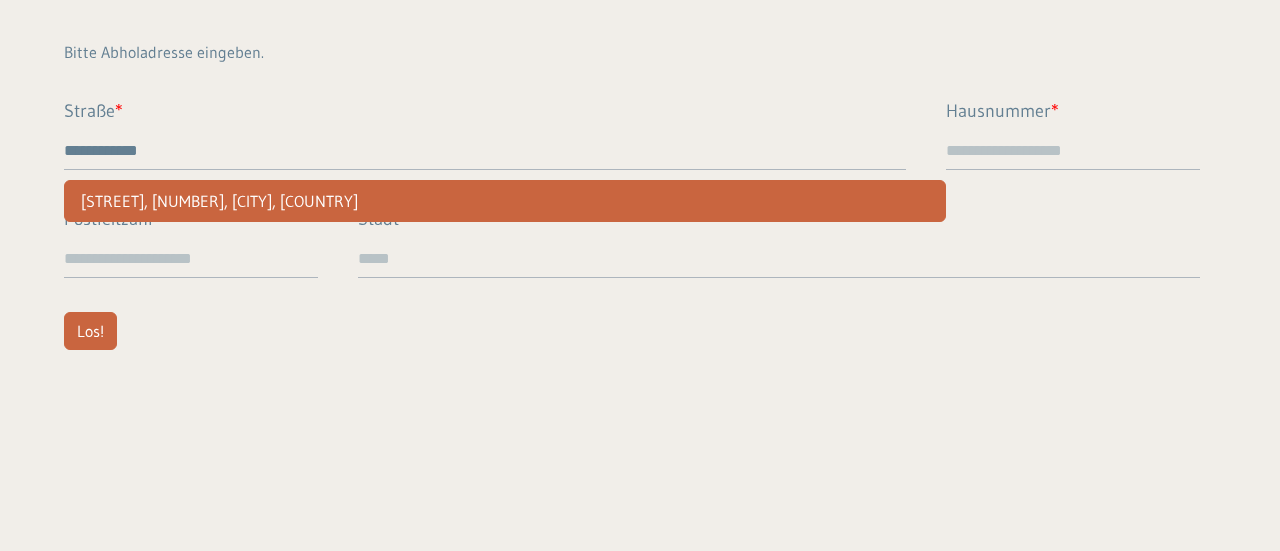 type on "**********" 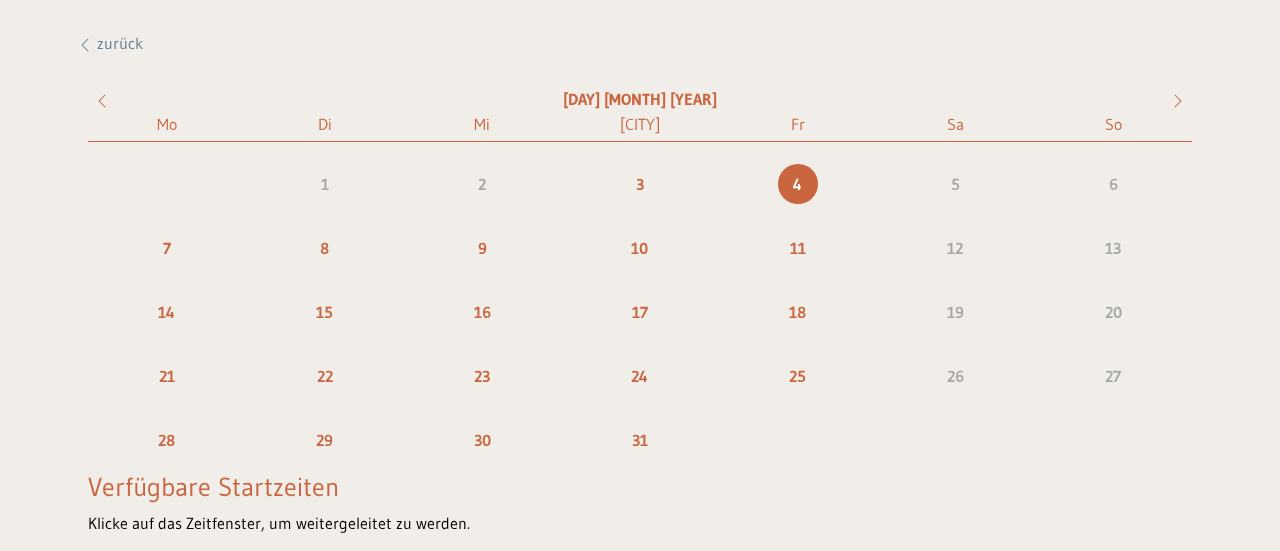 click on "4" at bounding box center (798, 184) 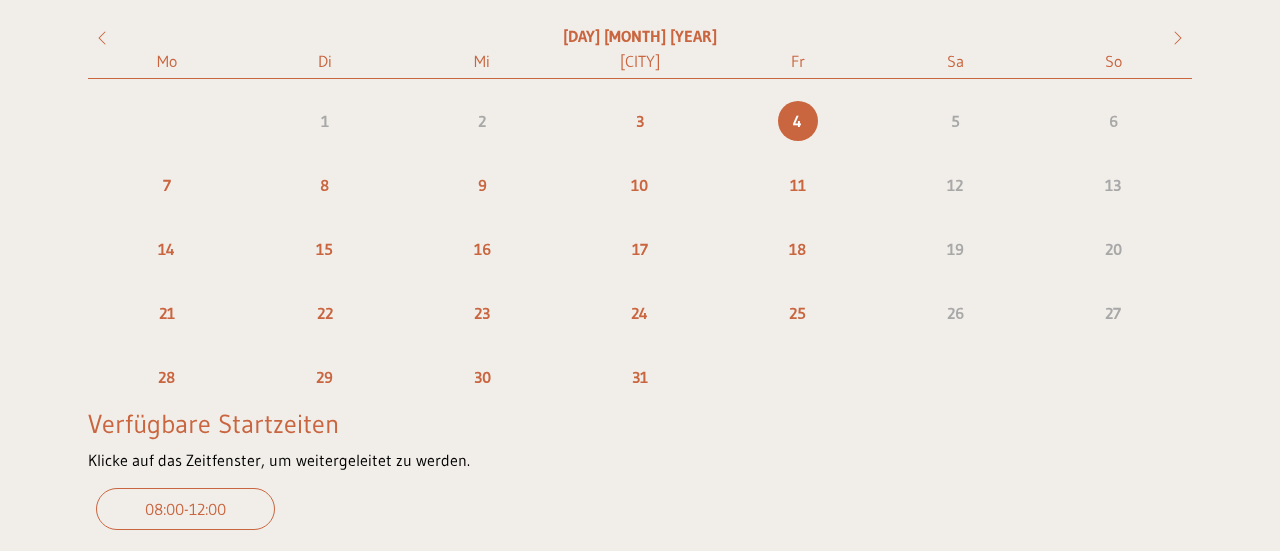 scroll, scrollTop: 88, scrollLeft: 0, axis: vertical 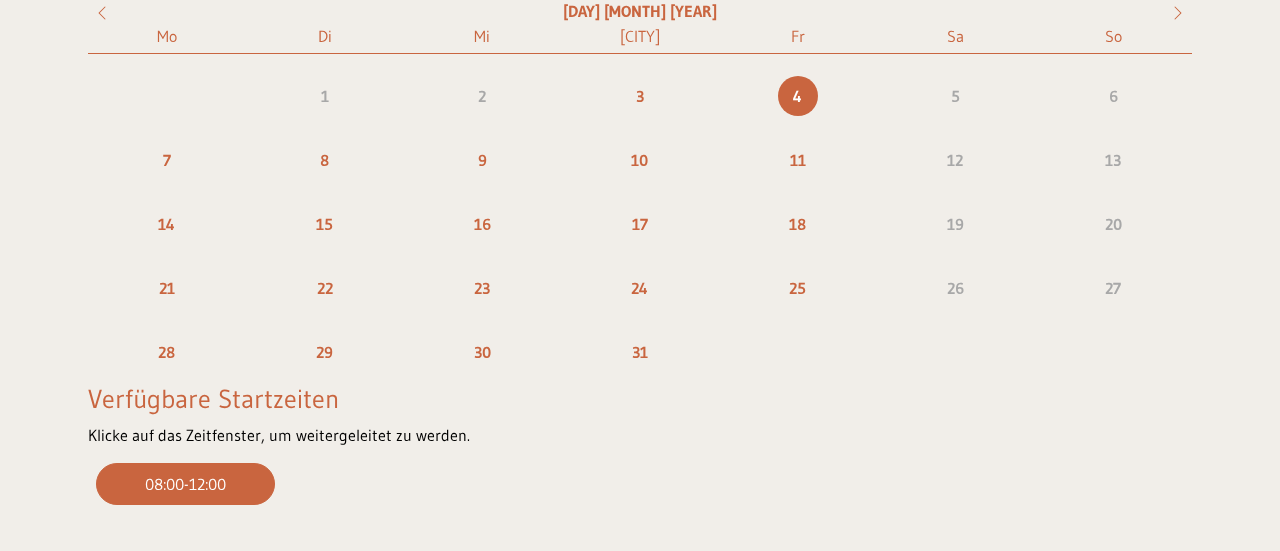 click on "08:00  -  12:00" at bounding box center [185, 484] 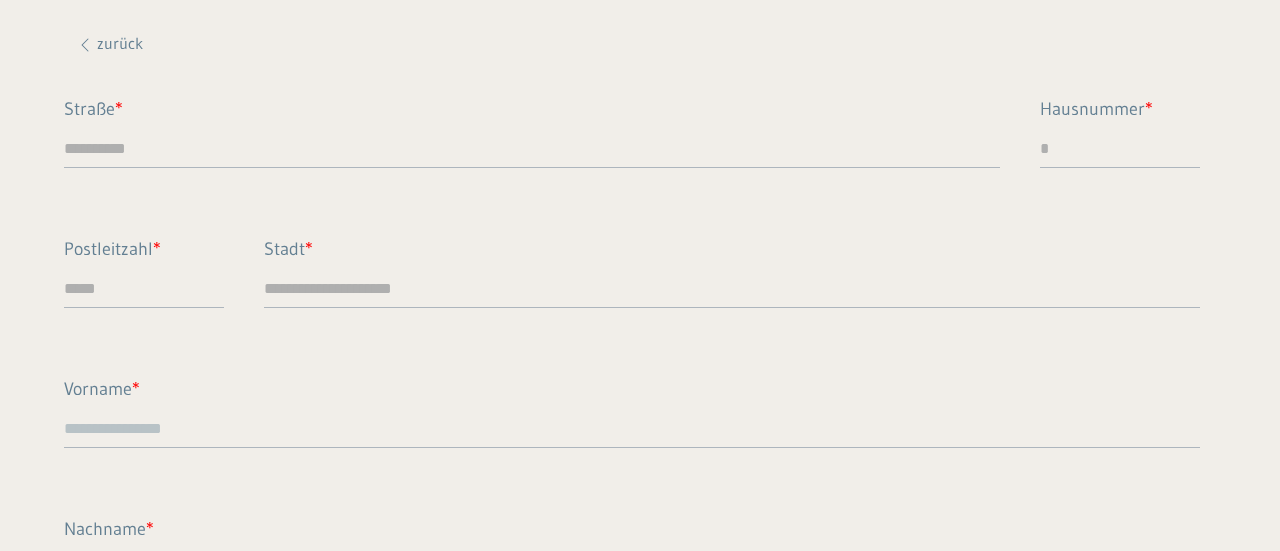 scroll, scrollTop: 200, scrollLeft: 0, axis: vertical 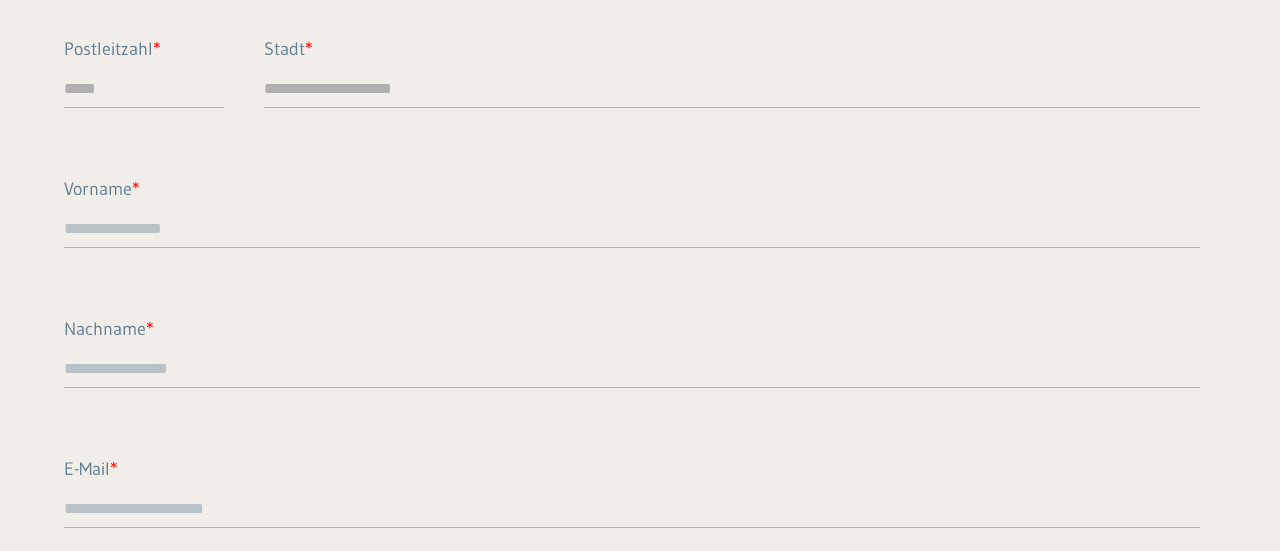 click on "Vorname" at bounding box center [632, 229] 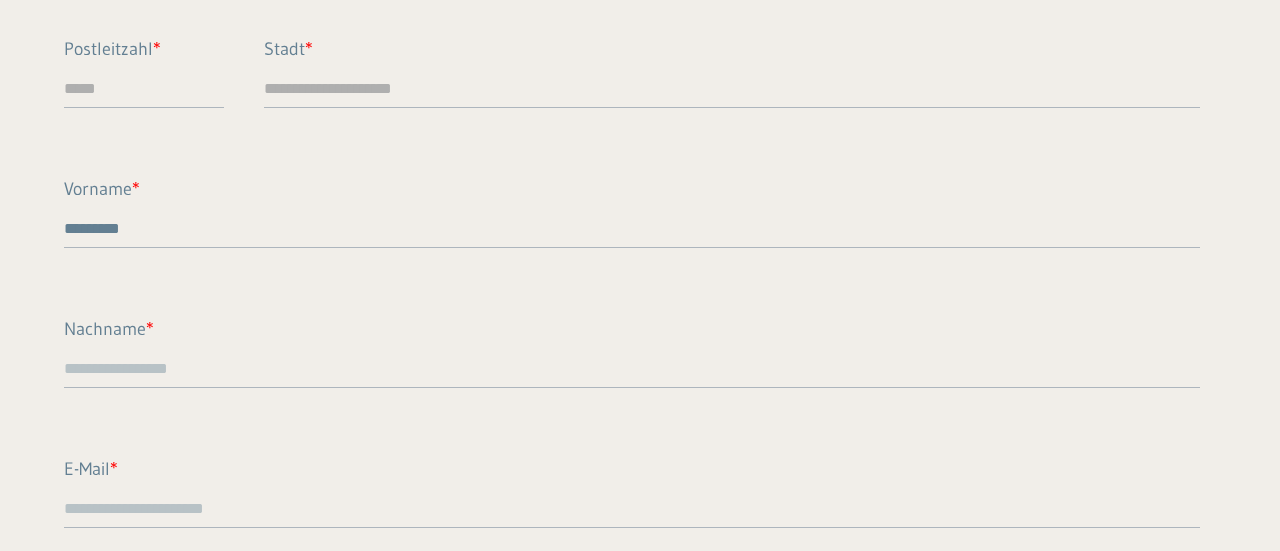 click on "Nachname" at bounding box center [632, 369] 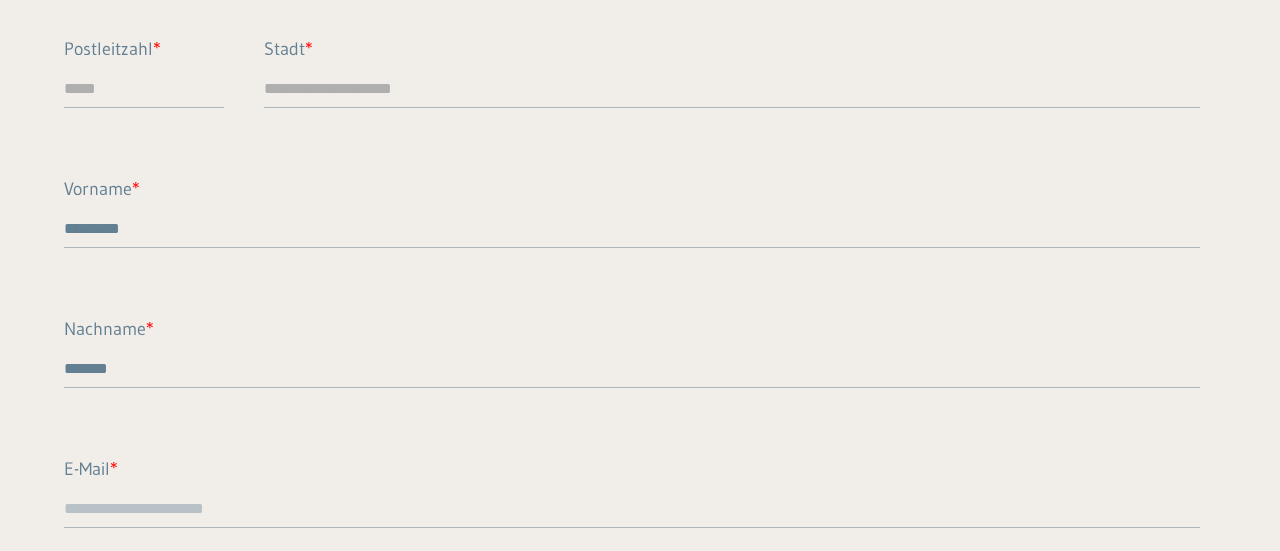 scroll, scrollTop: 400, scrollLeft: 0, axis: vertical 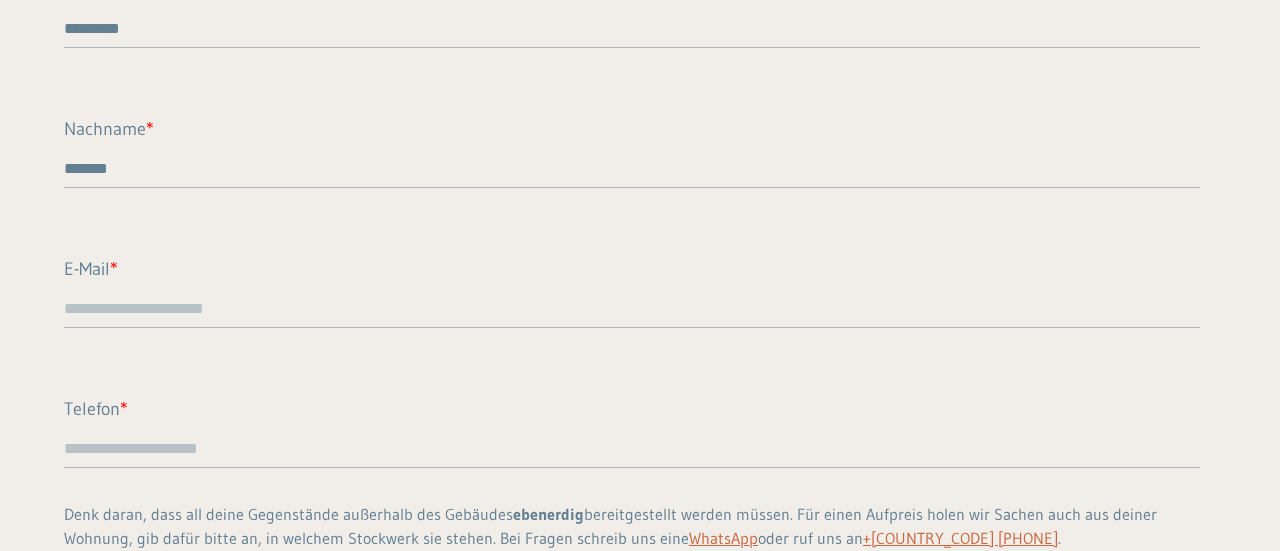 click on "E-Mail" at bounding box center [632, 309] 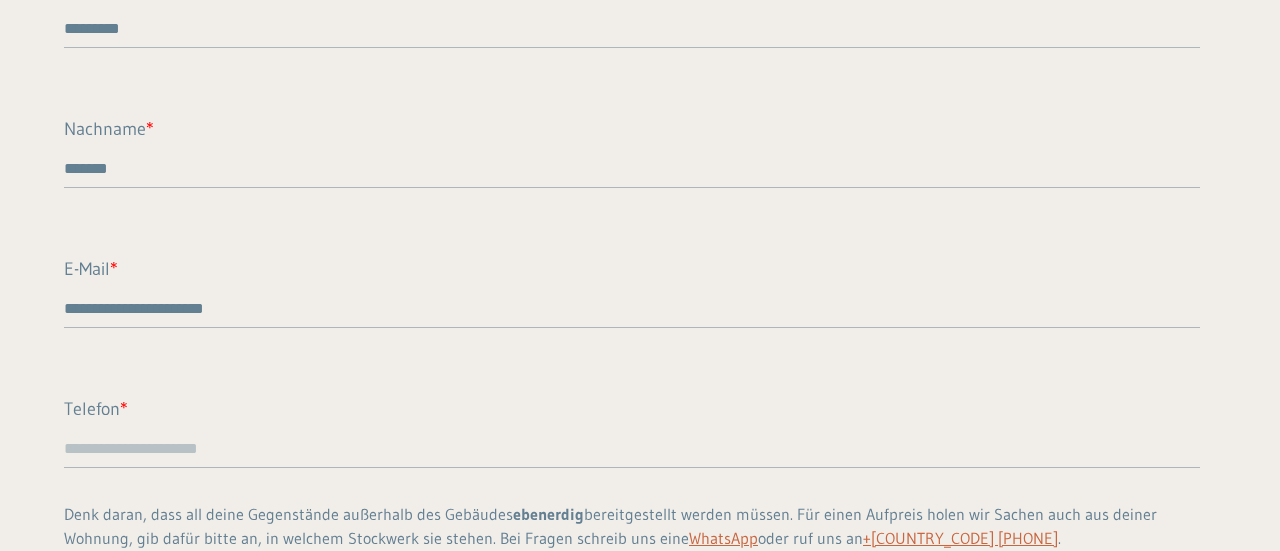 scroll, scrollTop: 600, scrollLeft: 0, axis: vertical 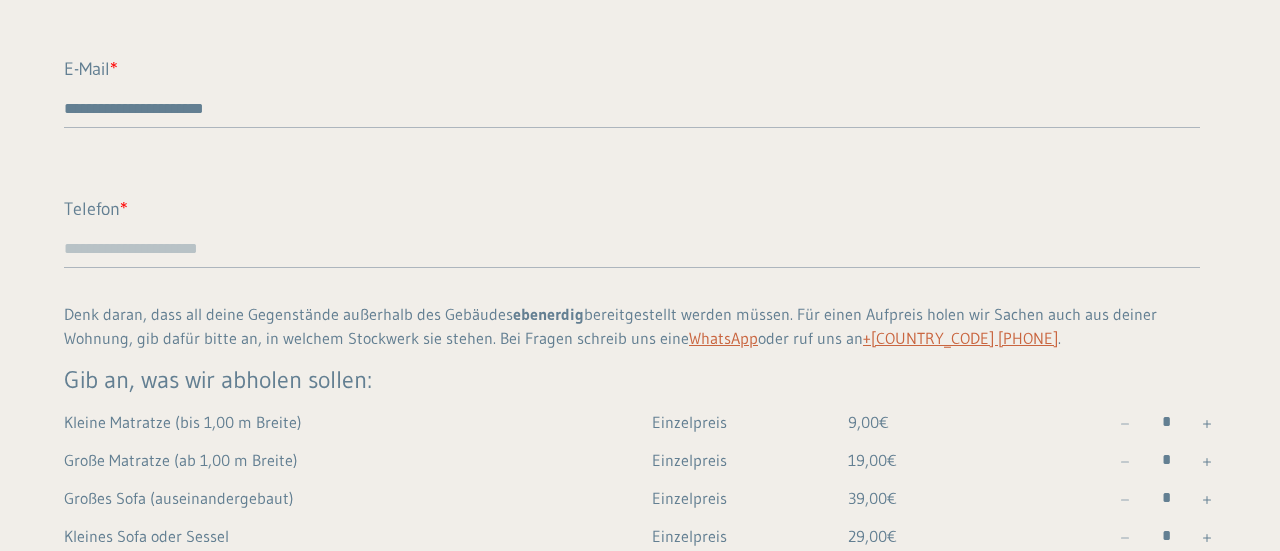click on "Telefon" at bounding box center [632, 249] 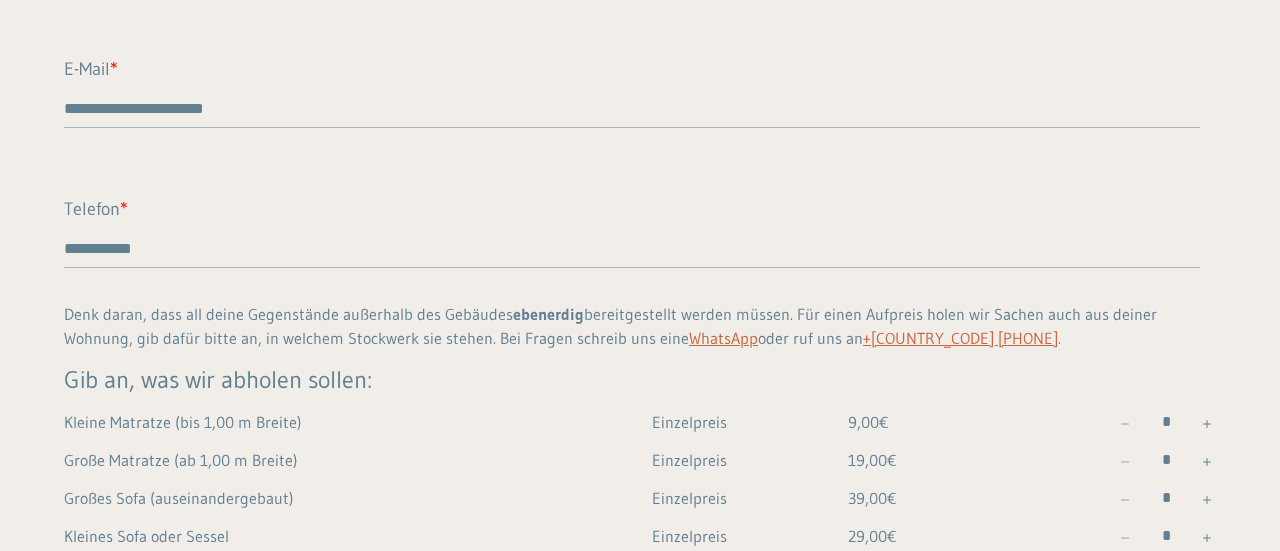 scroll, scrollTop: 800, scrollLeft: 0, axis: vertical 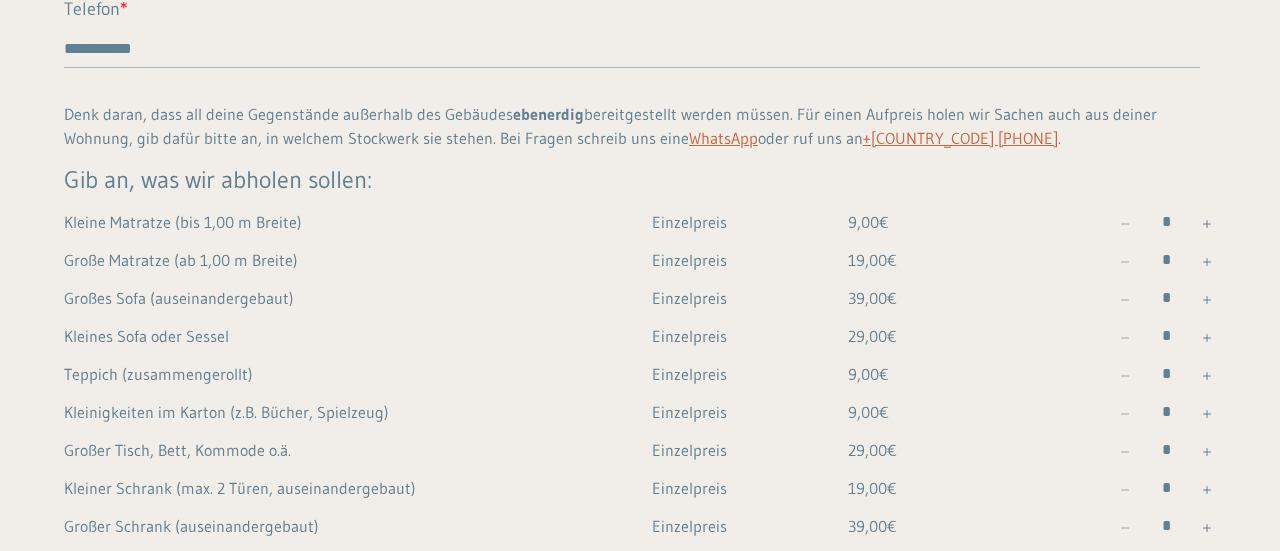 click at bounding box center (1207, 262) 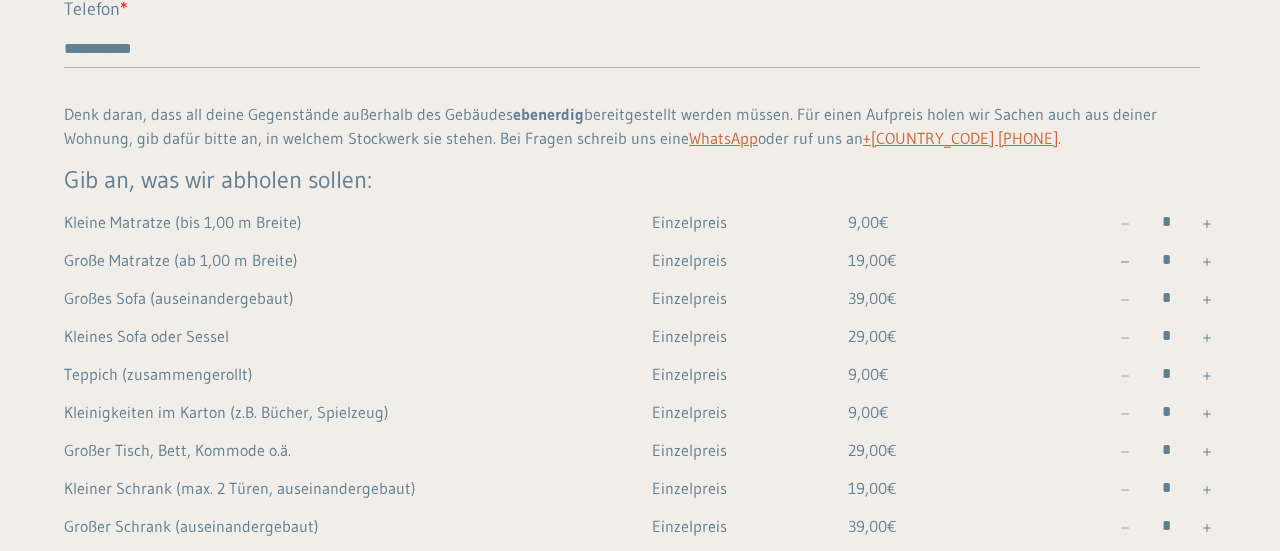click at bounding box center [1207, 490] 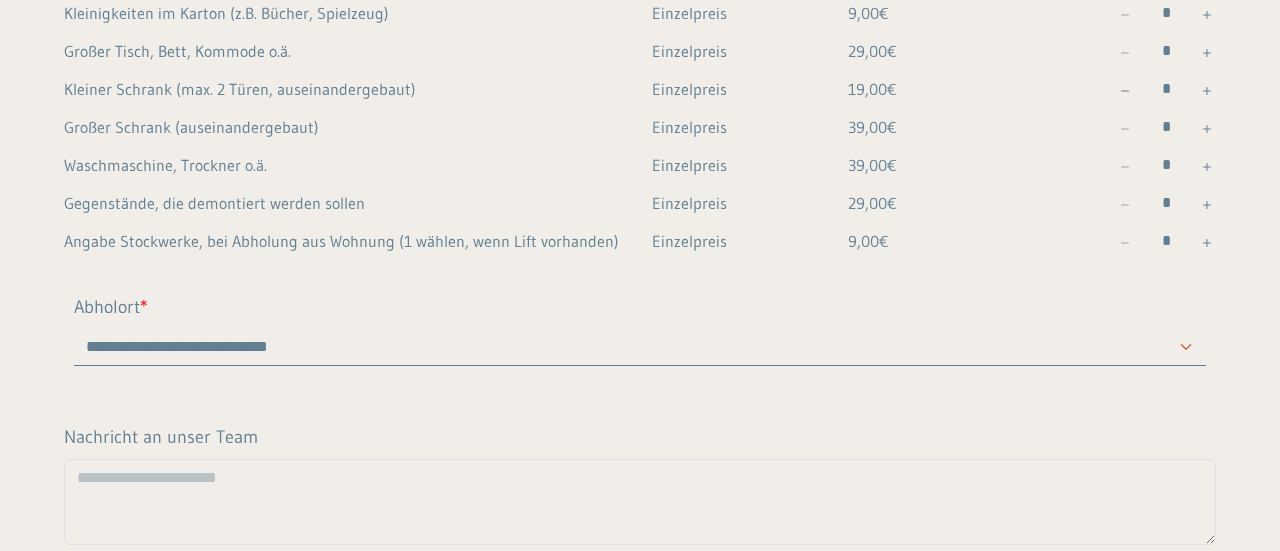 scroll, scrollTop: 1200, scrollLeft: 0, axis: vertical 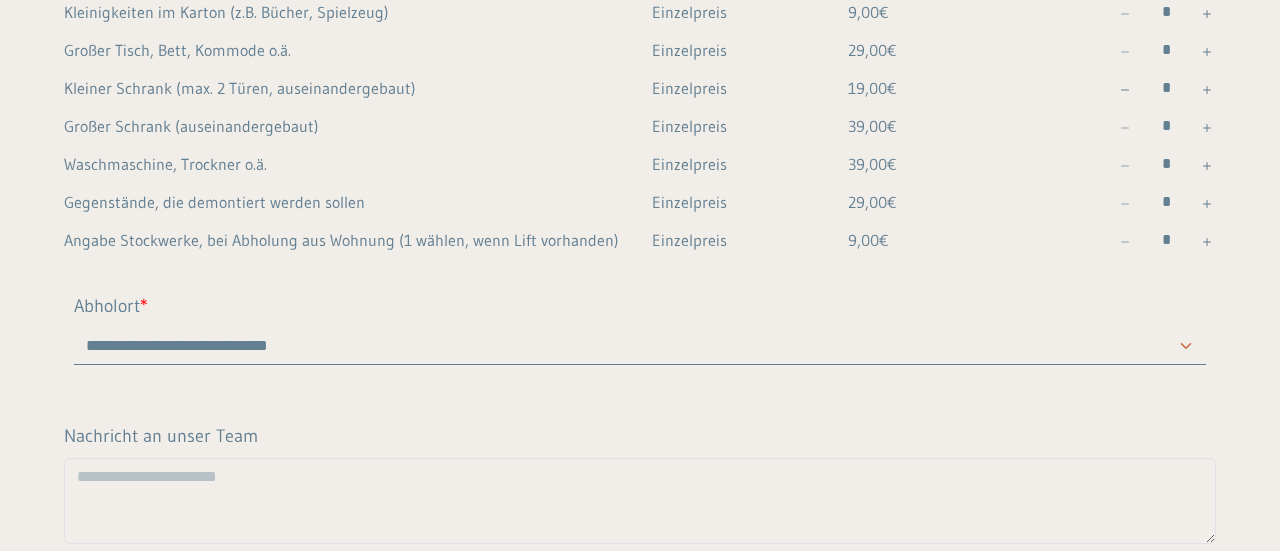 click on "**********" at bounding box center (640, 346) 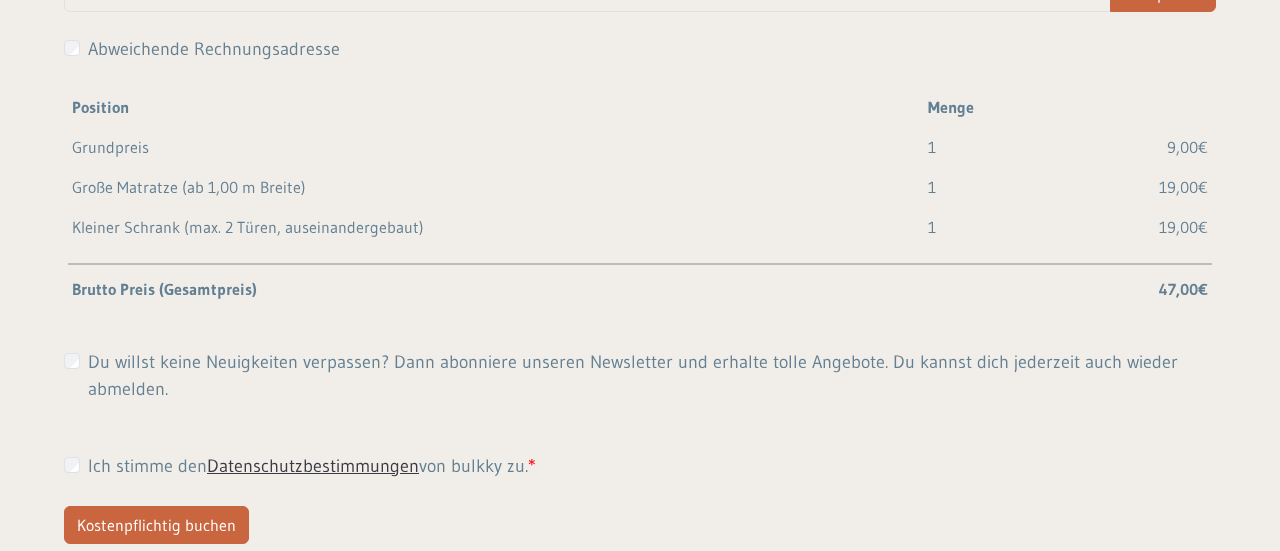 scroll, scrollTop: 1832, scrollLeft: 0, axis: vertical 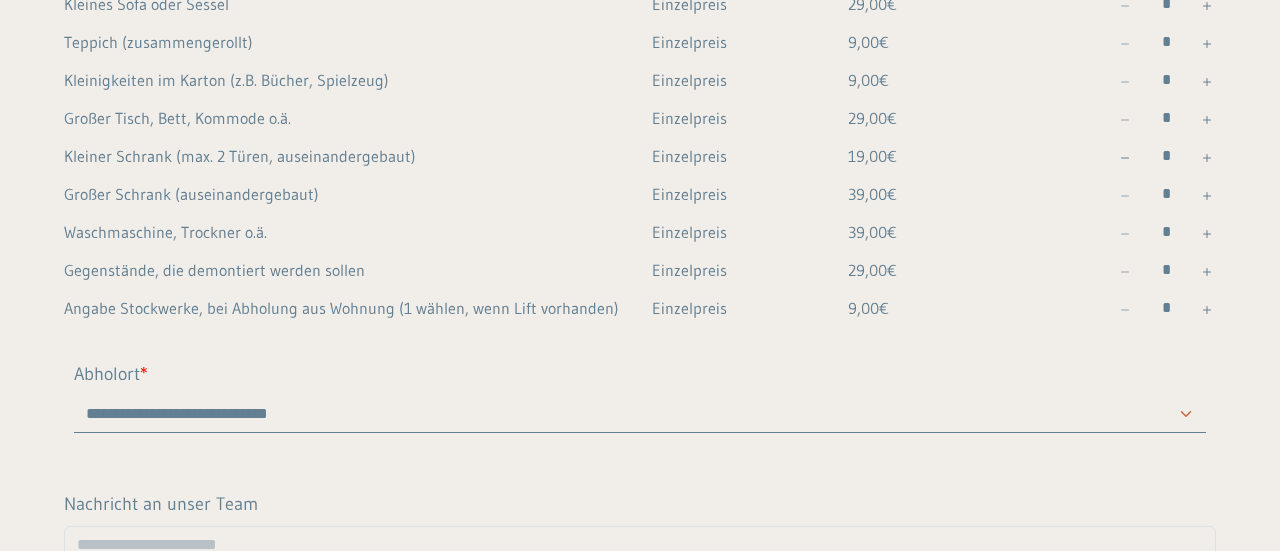 click at bounding box center [1125, 158] 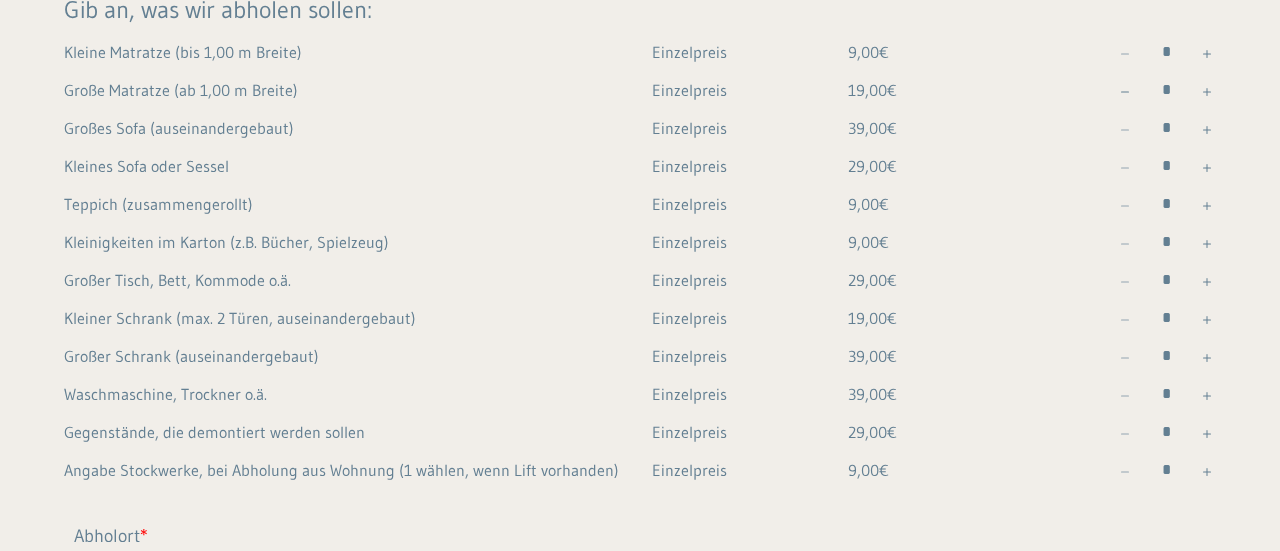 scroll, scrollTop: 1000, scrollLeft: 0, axis: vertical 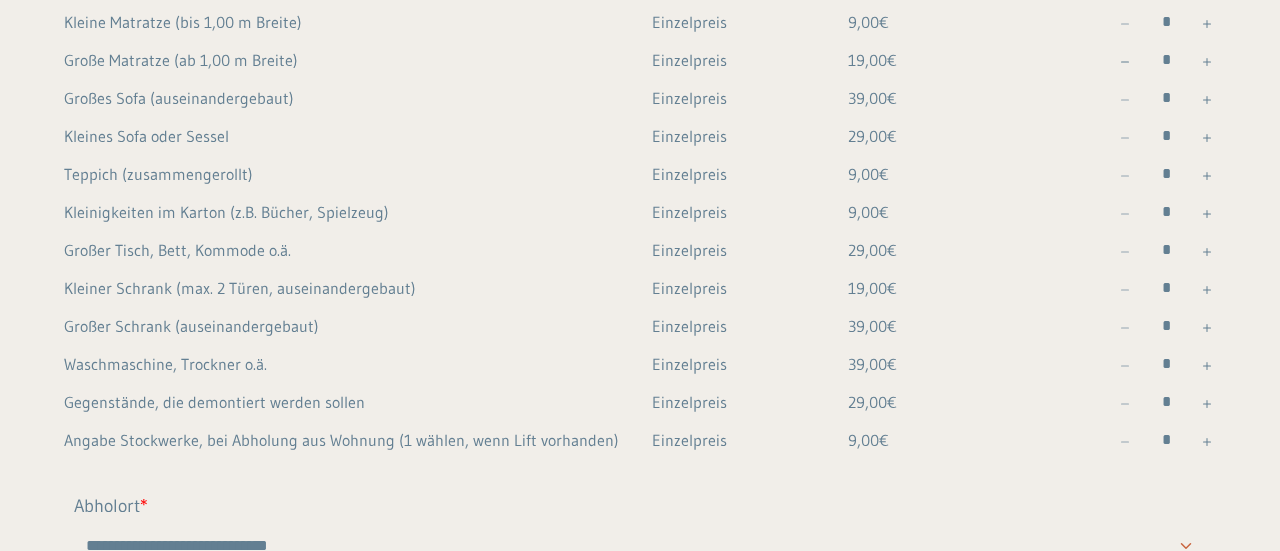 drag, startPoint x: 880, startPoint y: 353, endPoint x: 838, endPoint y: 353, distance: 42 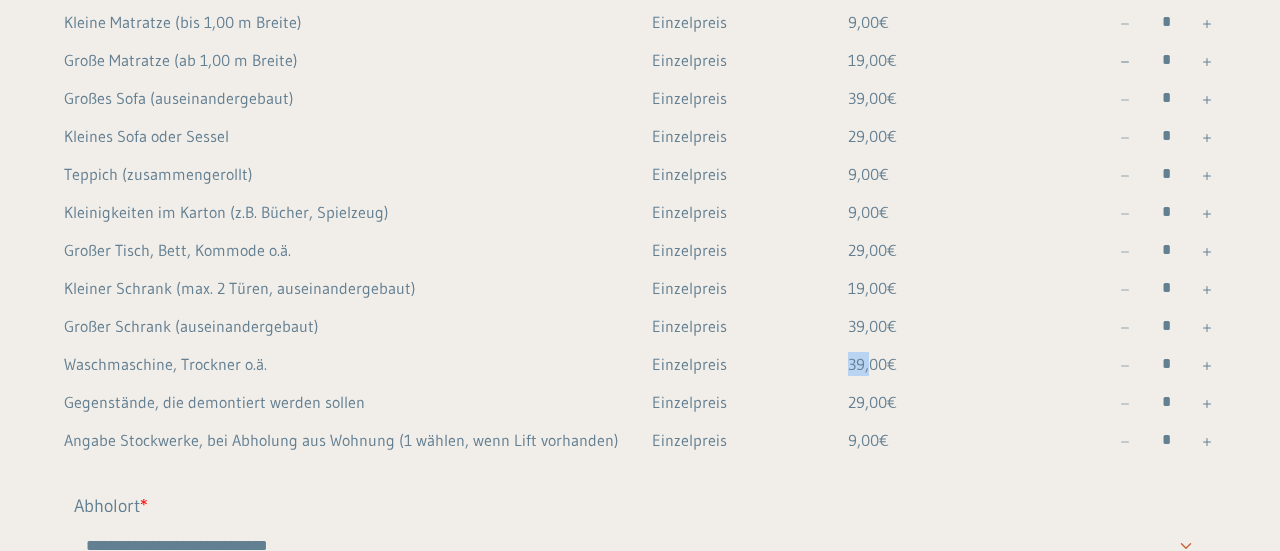 drag, startPoint x: 838, startPoint y: 353, endPoint x: 860, endPoint y: 353, distance: 22 